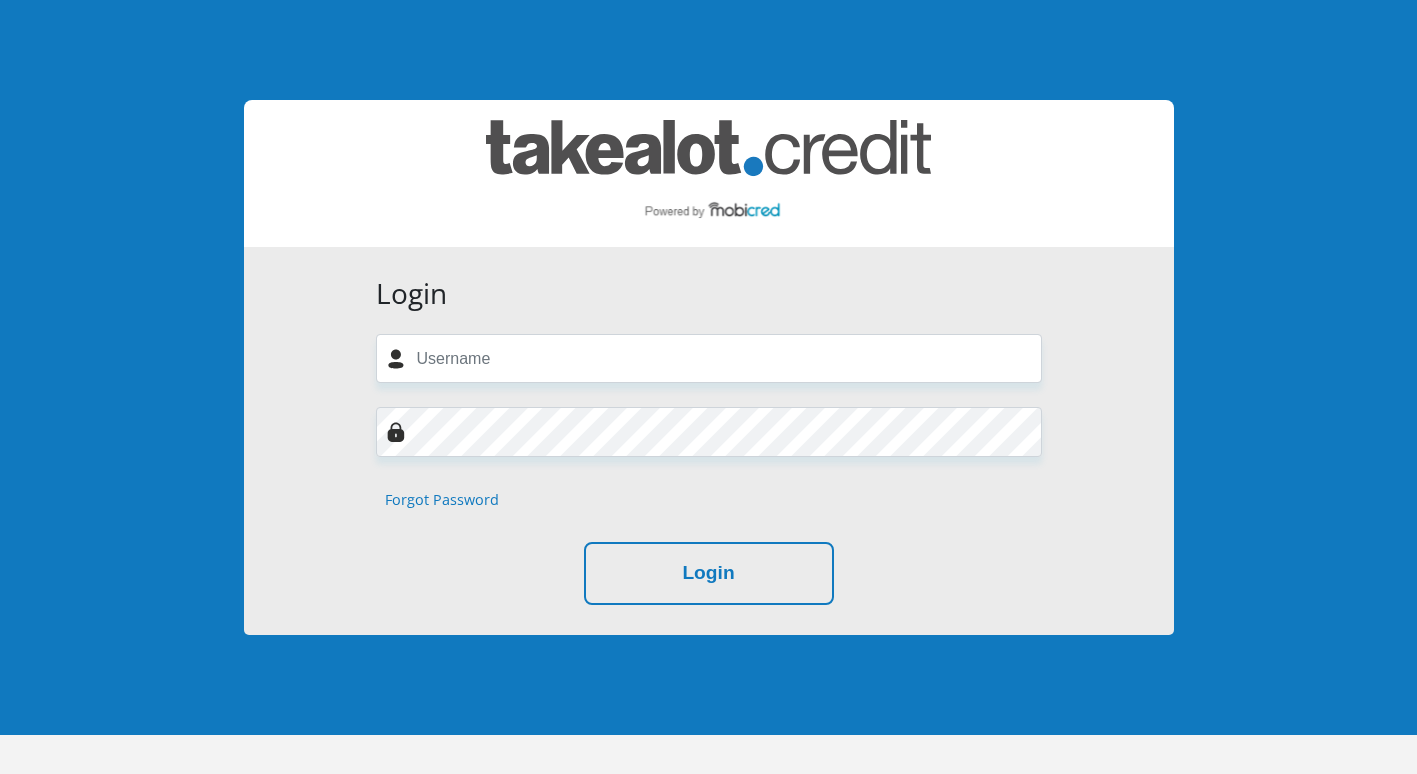scroll, scrollTop: 0, scrollLeft: 0, axis: both 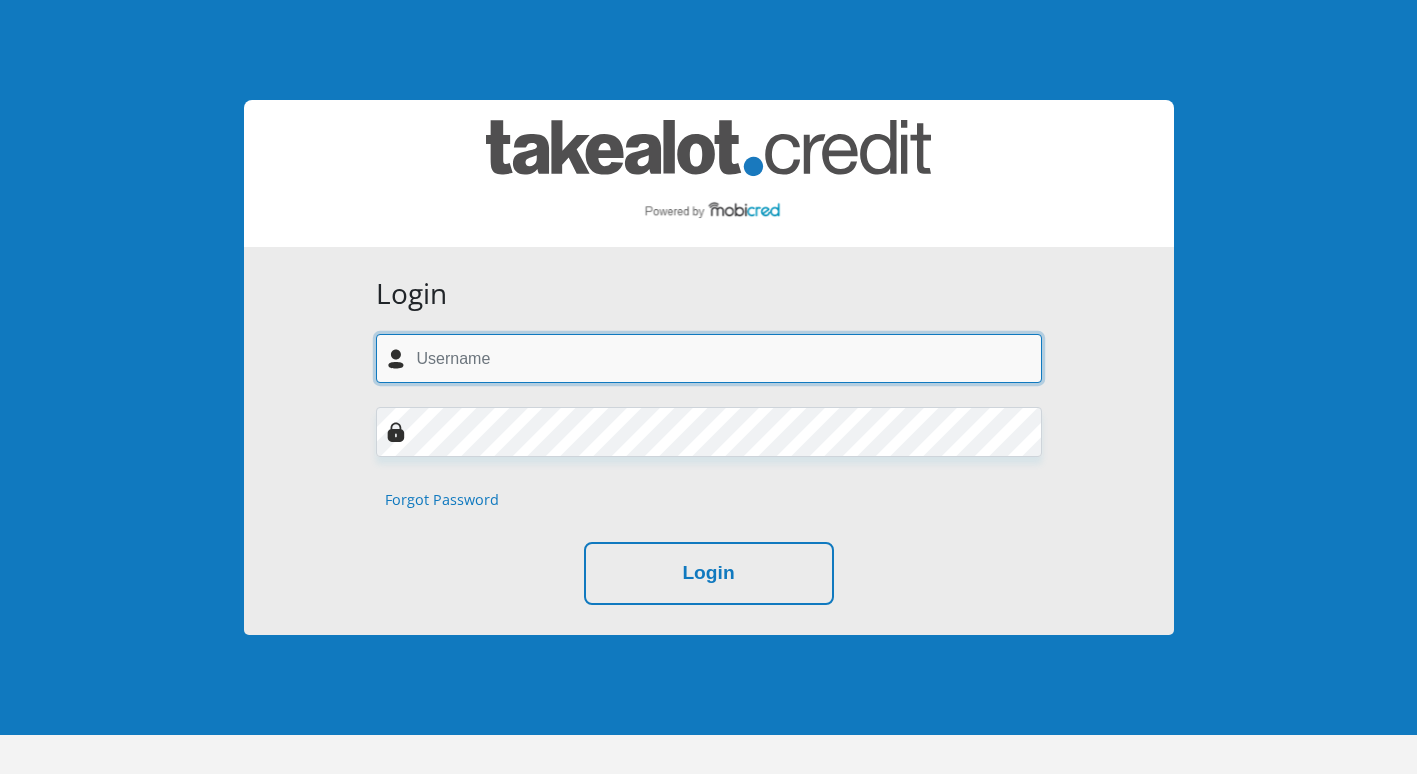 type on "[ANONYMIZED_EMAIL]" 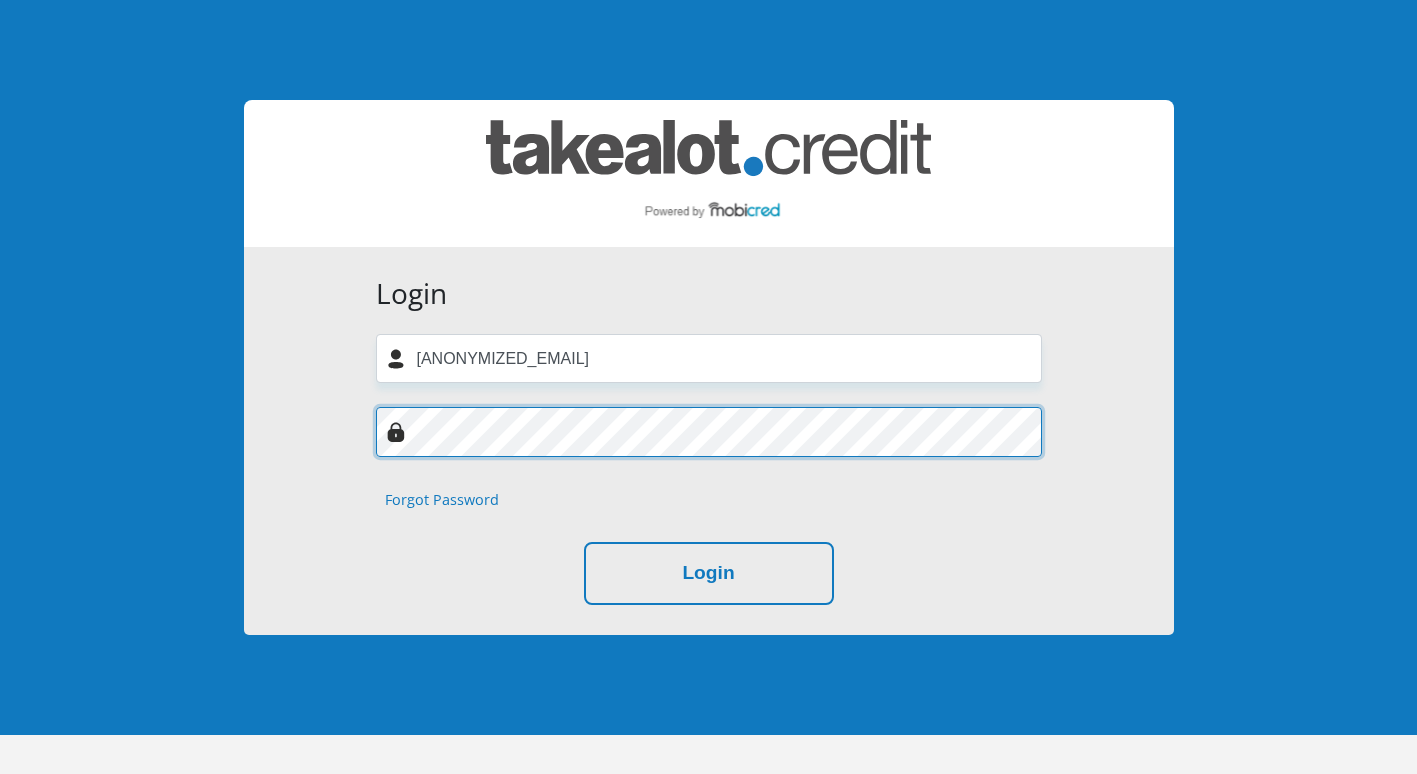 click on "Login
anja.moller@transnet.net
Forgot Password
Login" at bounding box center [709, 367] 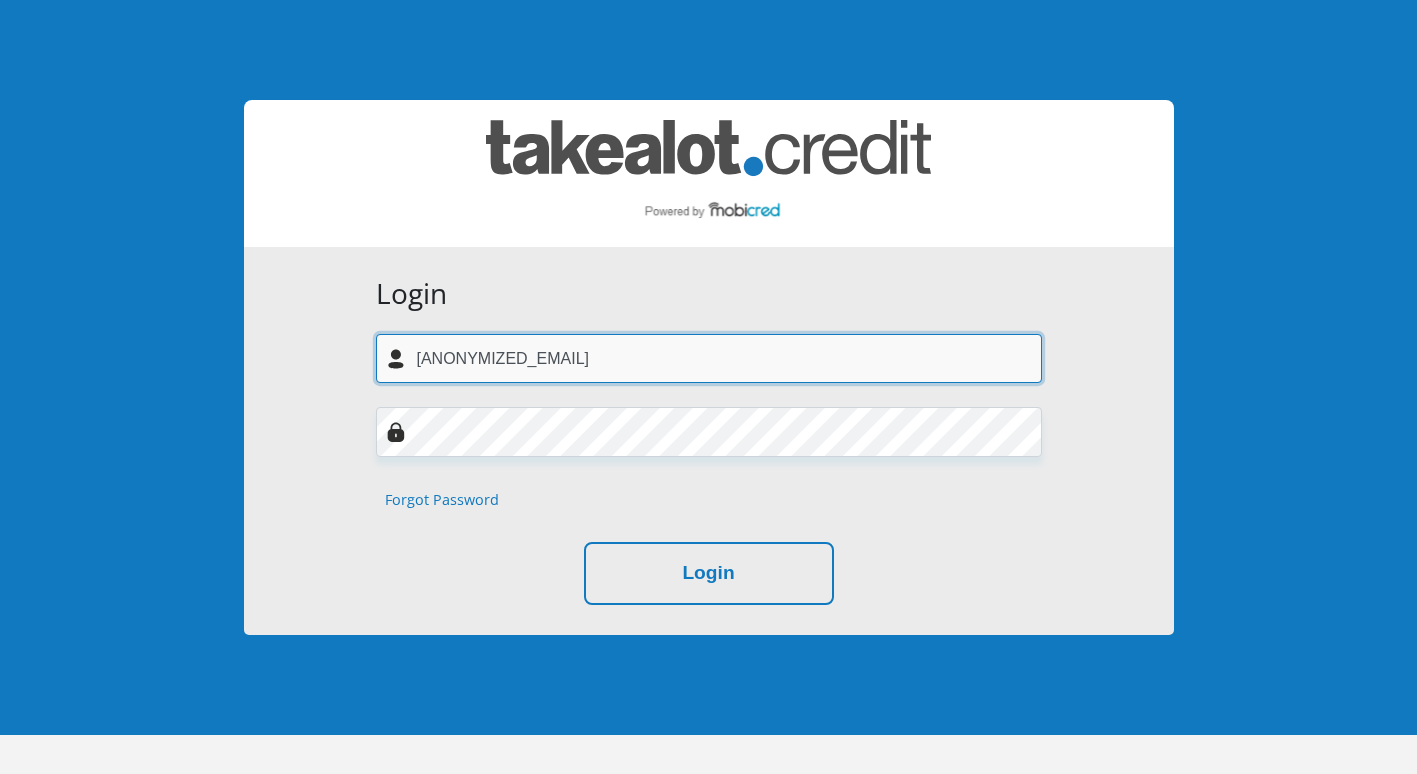 drag, startPoint x: 287, startPoint y: 340, endPoint x: 210, endPoint y: 340, distance: 77 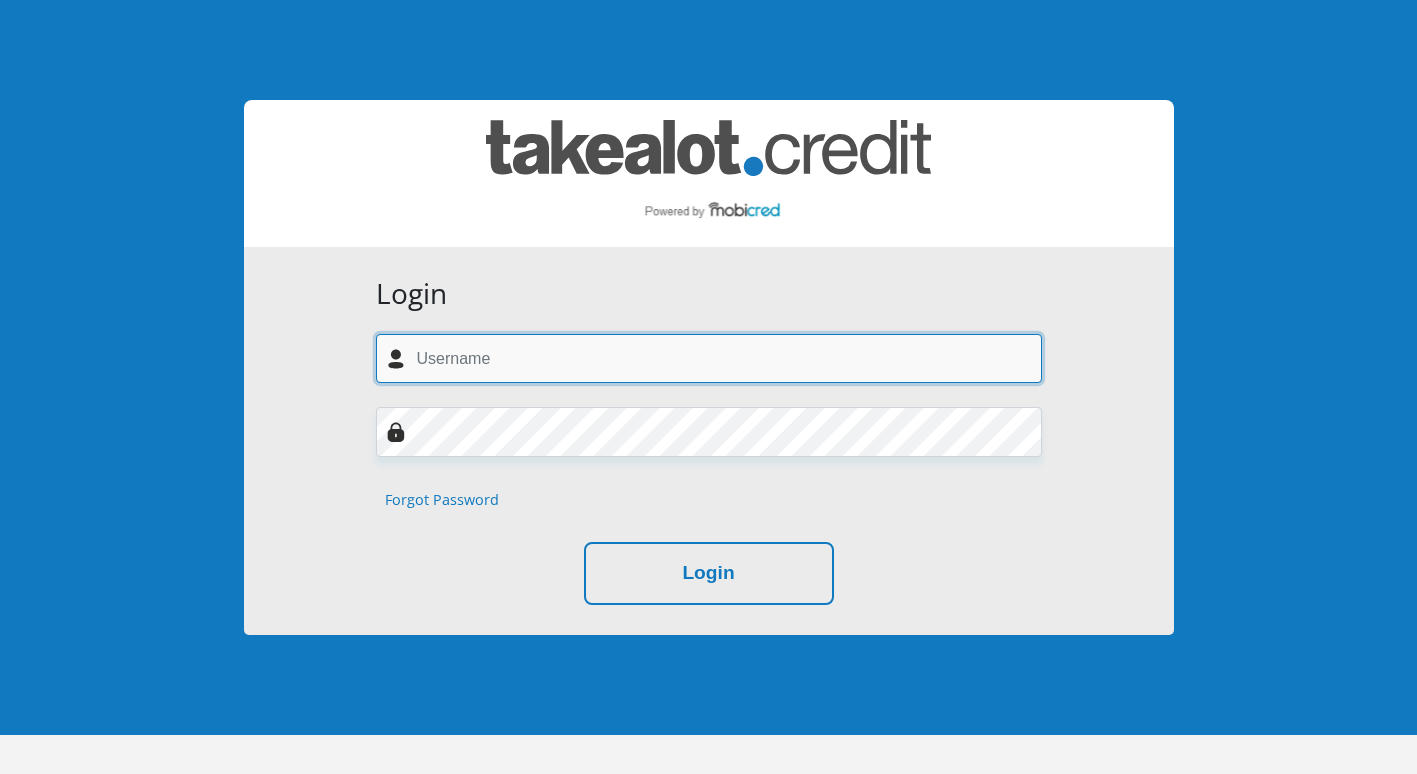 type 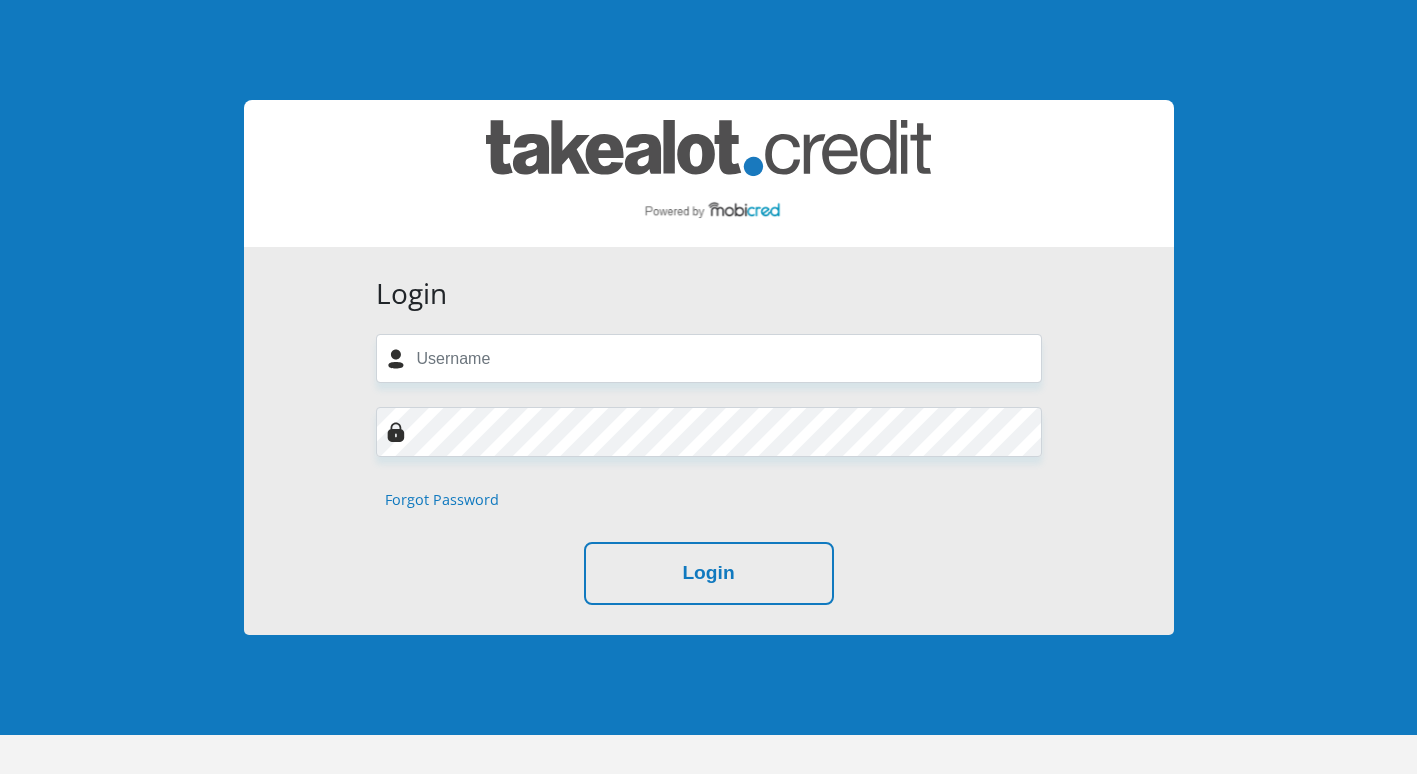 click on "Forgot Password" at bounding box center (442, 500) 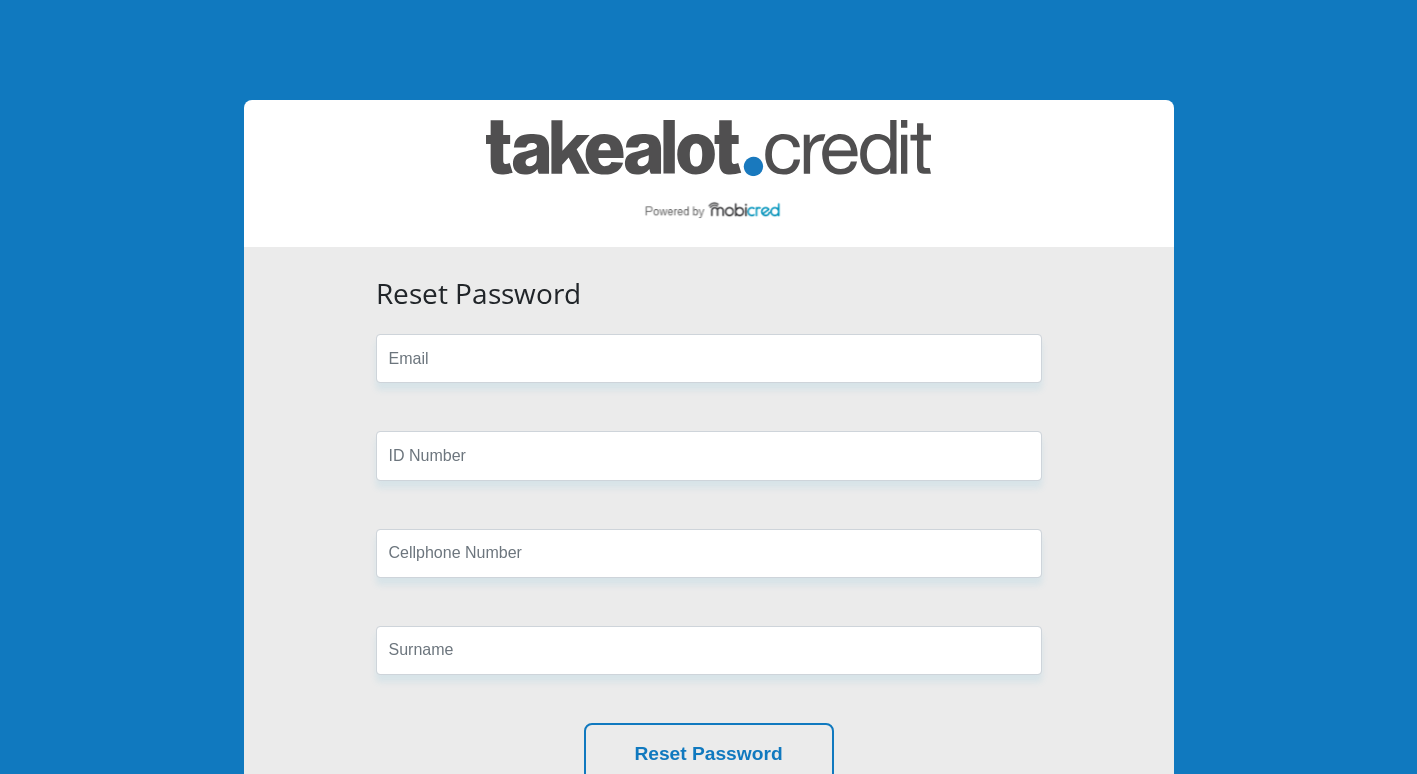 scroll, scrollTop: 0, scrollLeft: 0, axis: both 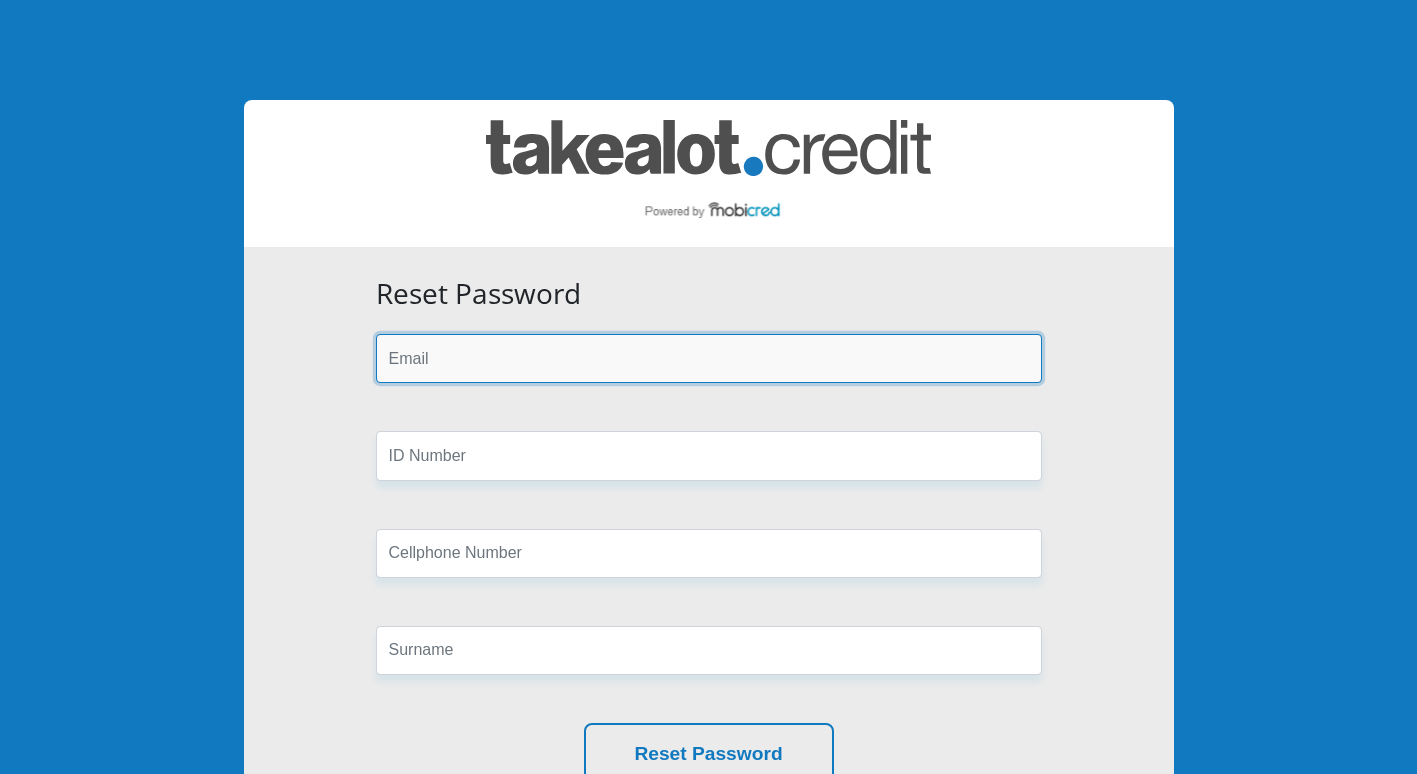 click at bounding box center (709, 358) 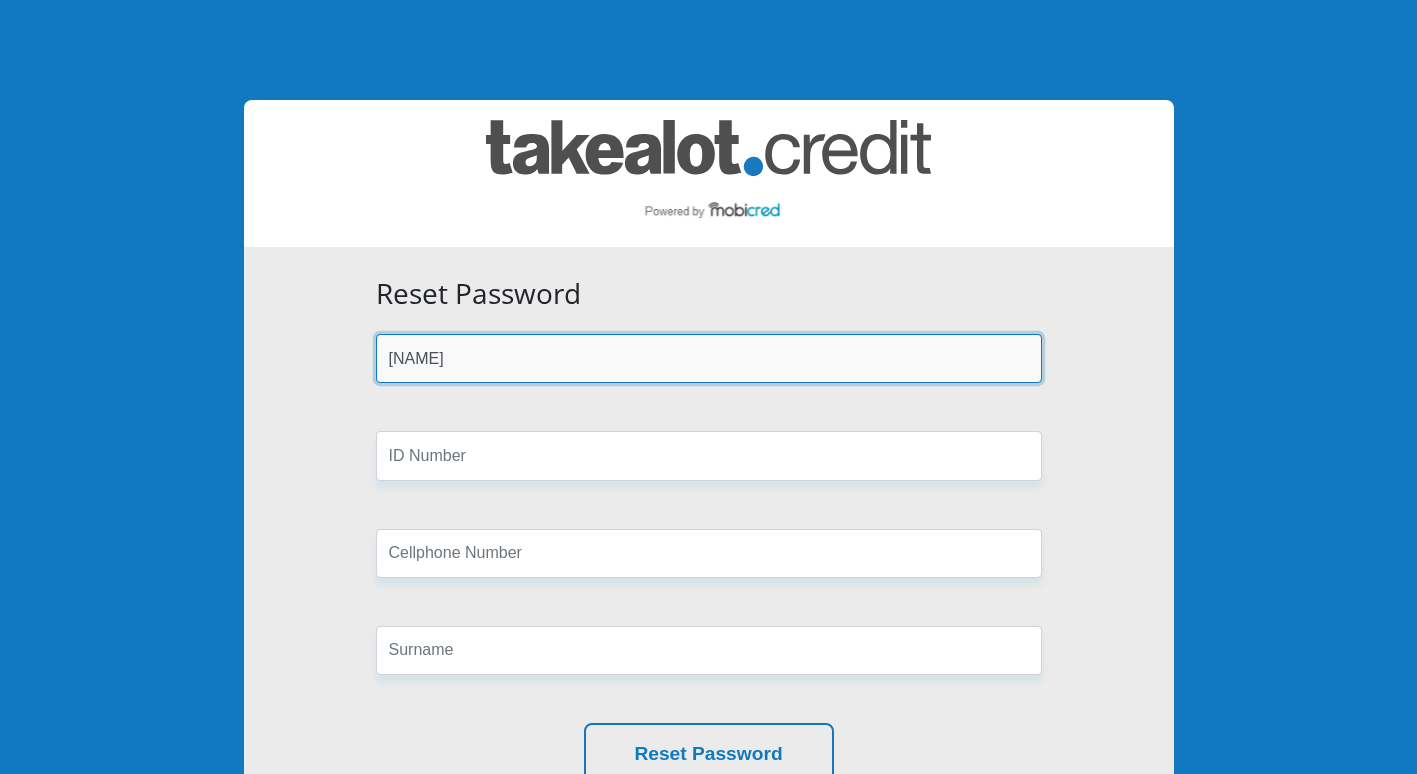 type on "[FIRSTNAME].[LASTNAME]@example.com" 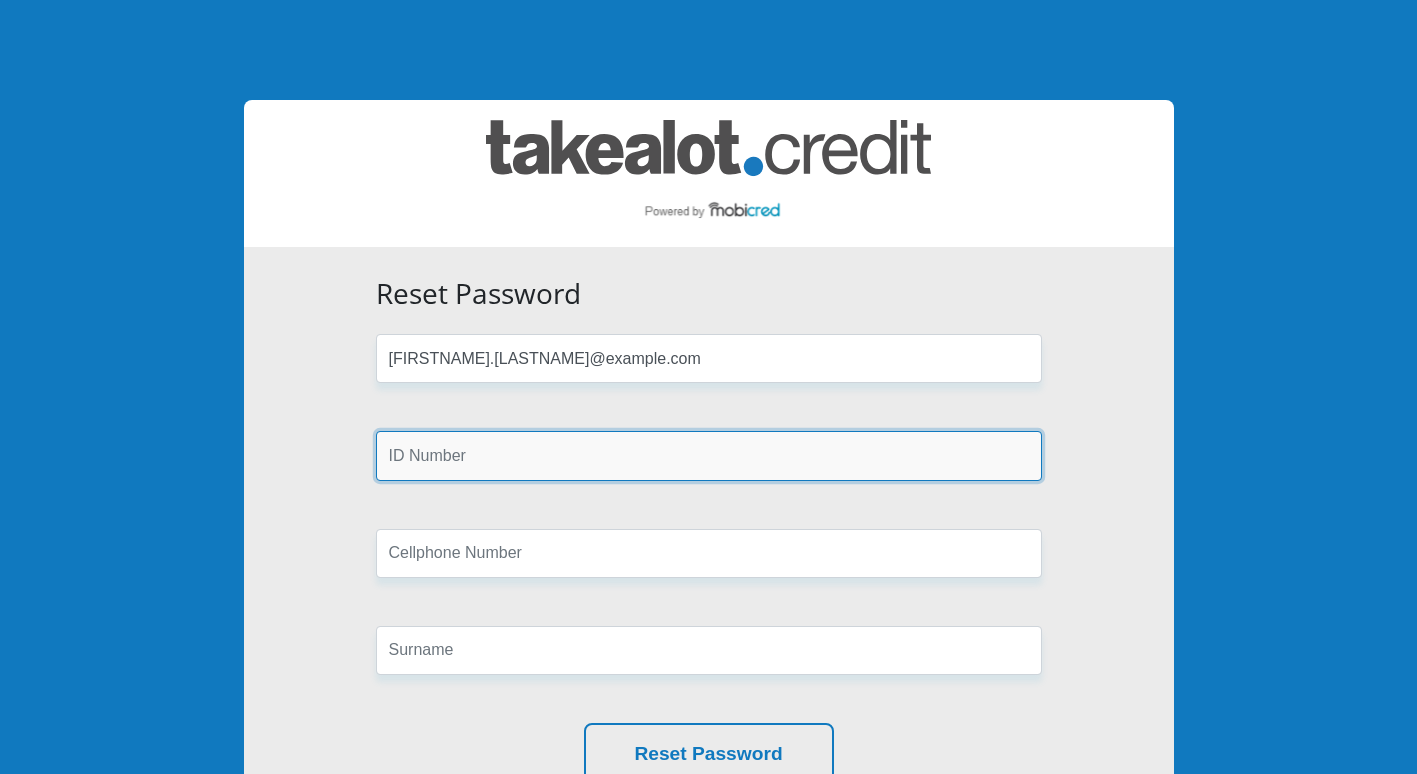 type on "Private" 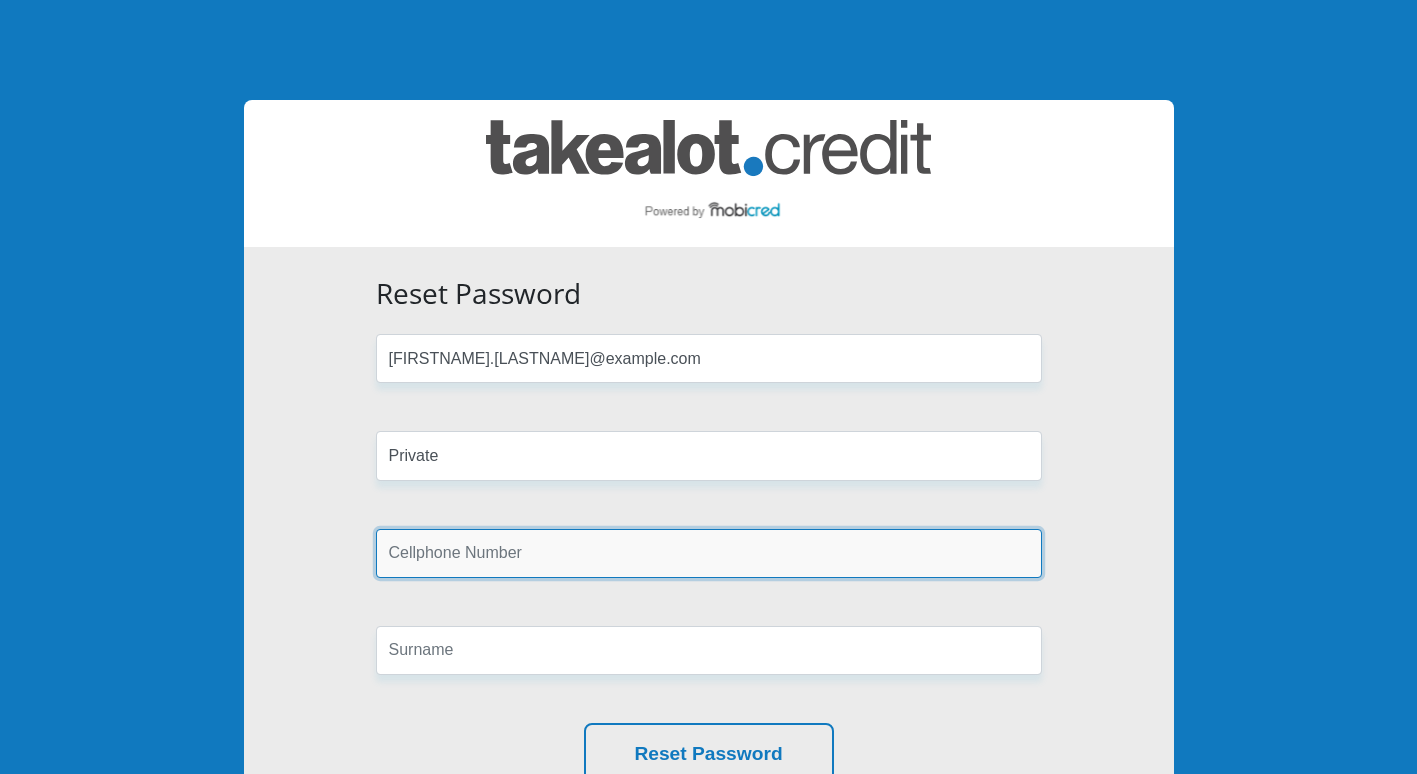 type on "0834693092" 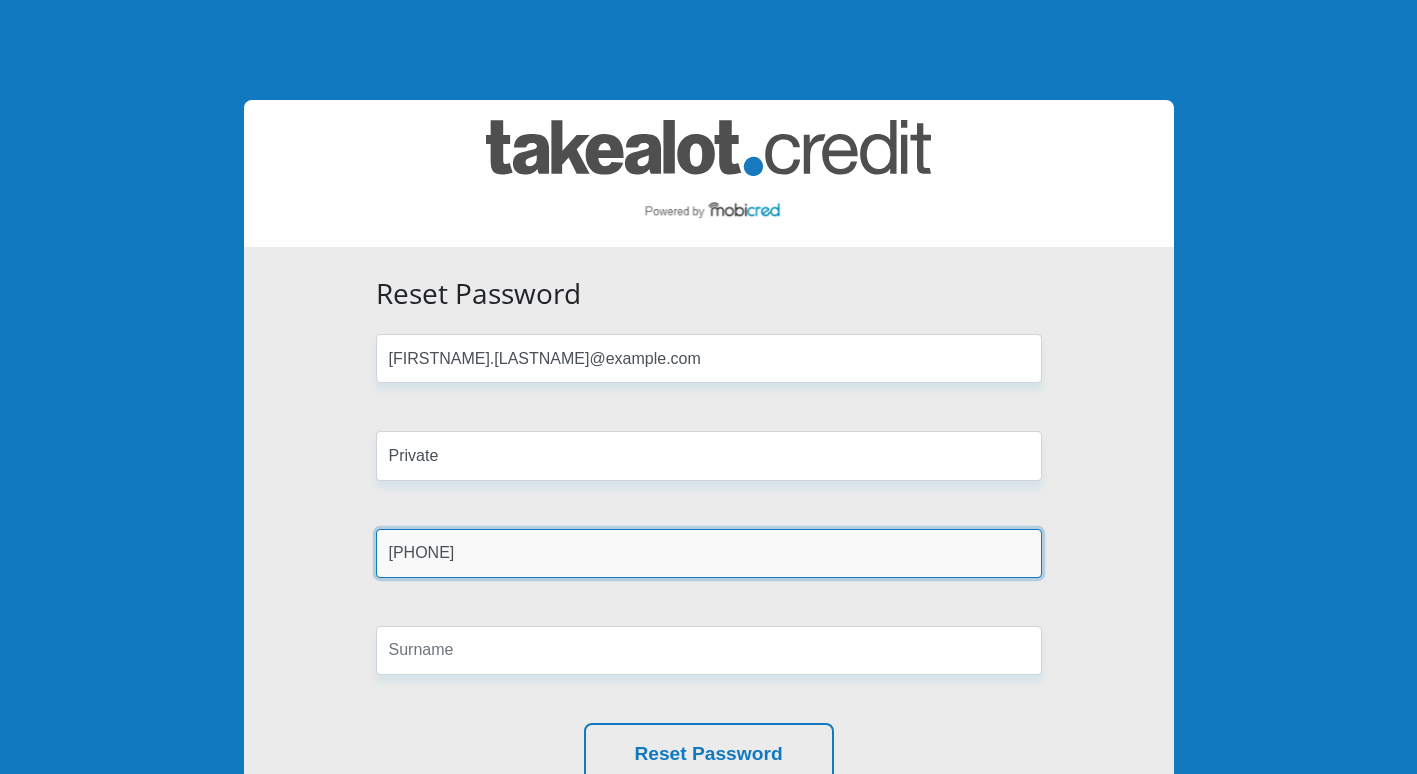 type on "Moller" 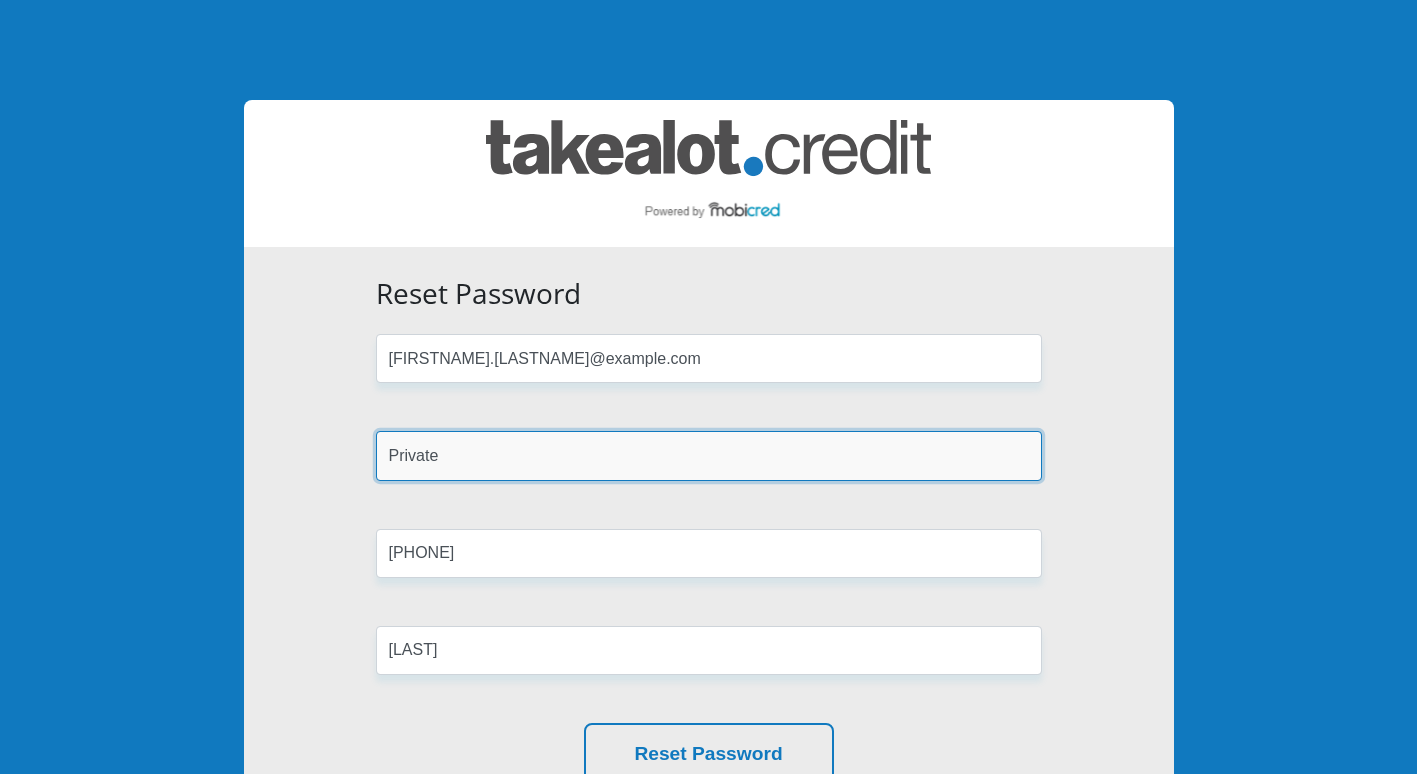 click on "Private" at bounding box center [709, 455] 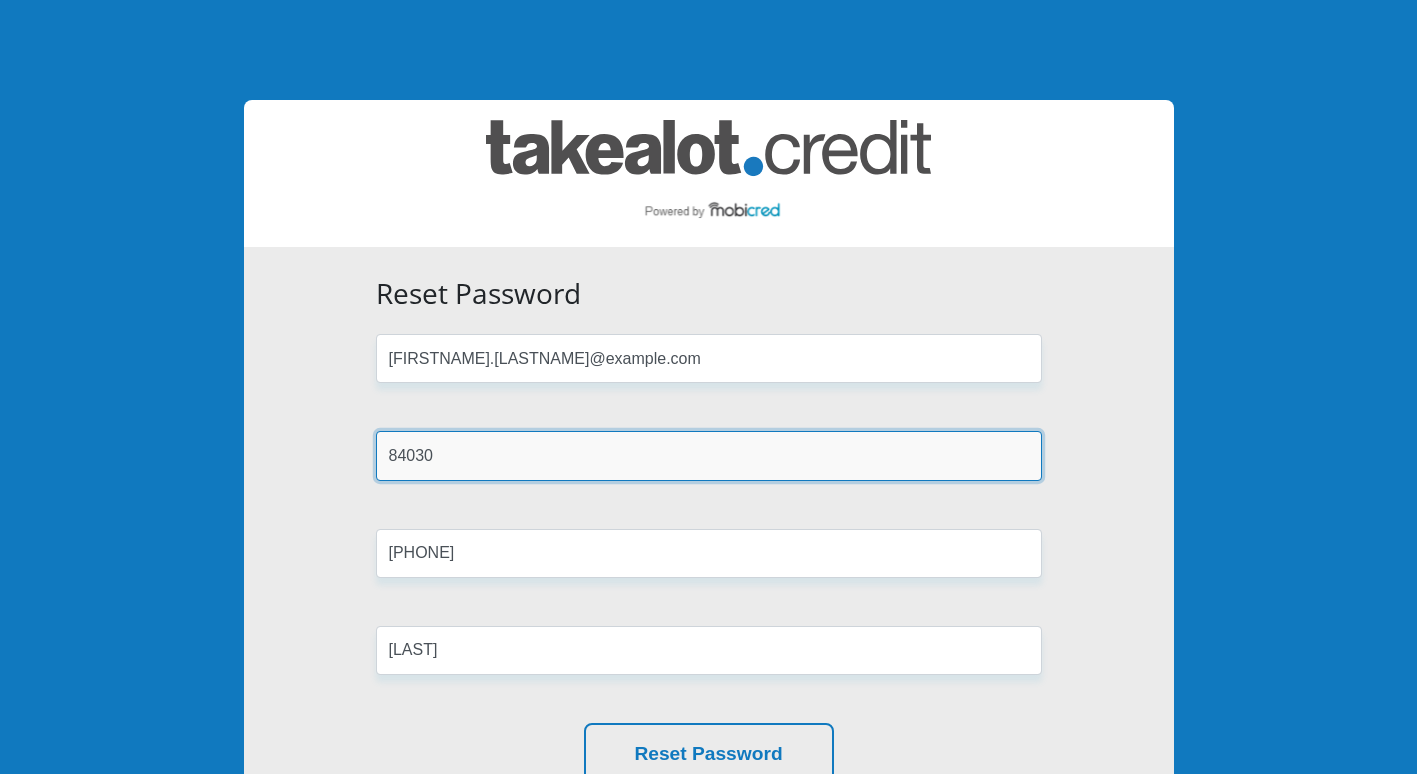 type on "8403010024089" 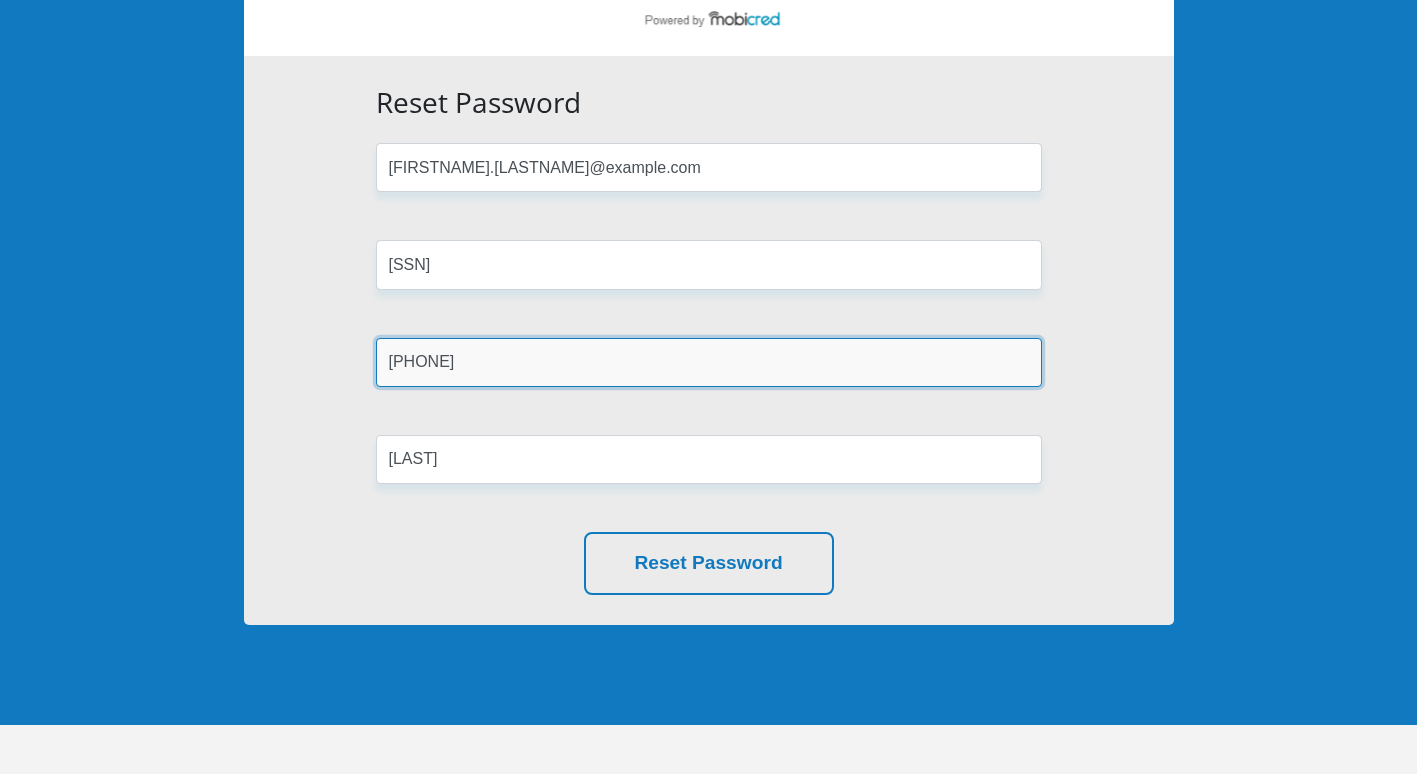 scroll, scrollTop: 200, scrollLeft: 0, axis: vertical 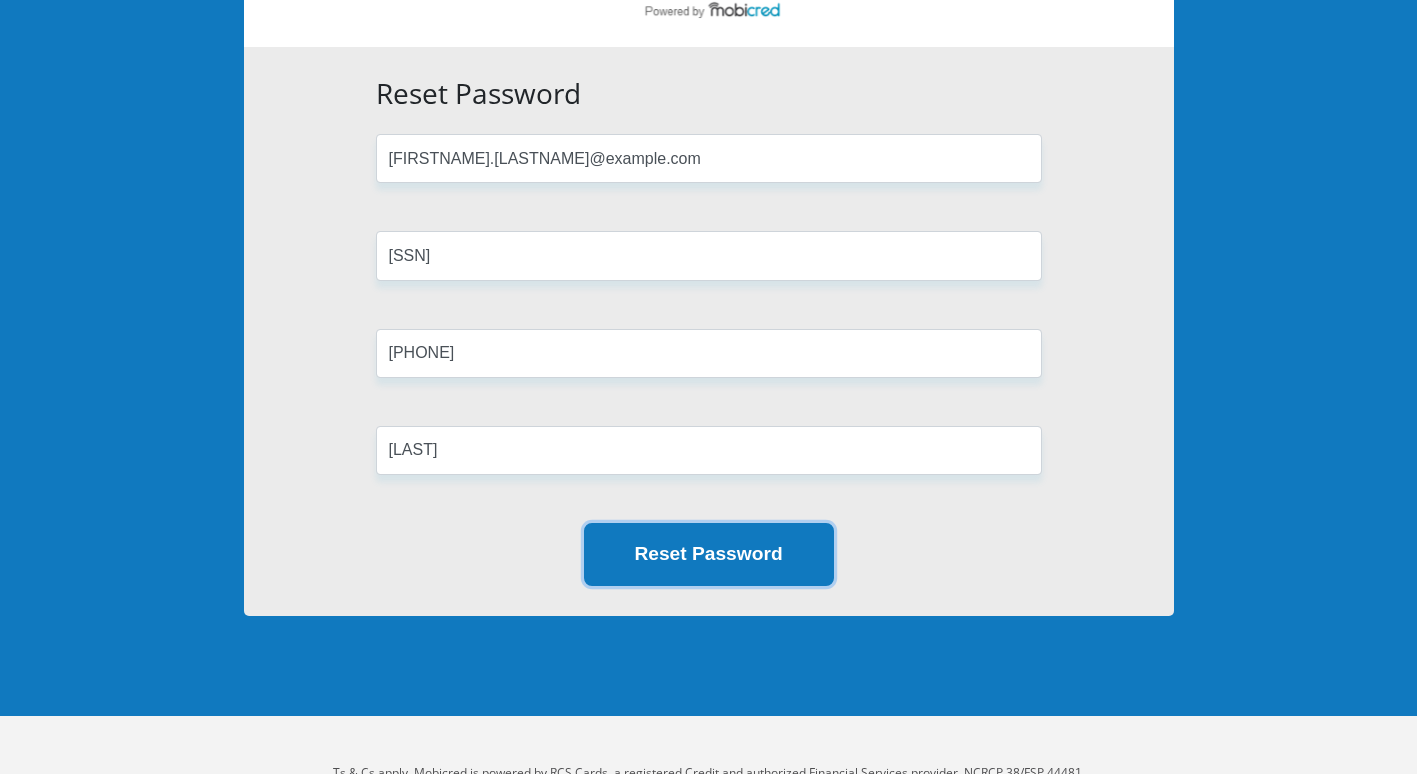 click on "Reset Password" at bounding box center [709, 554] 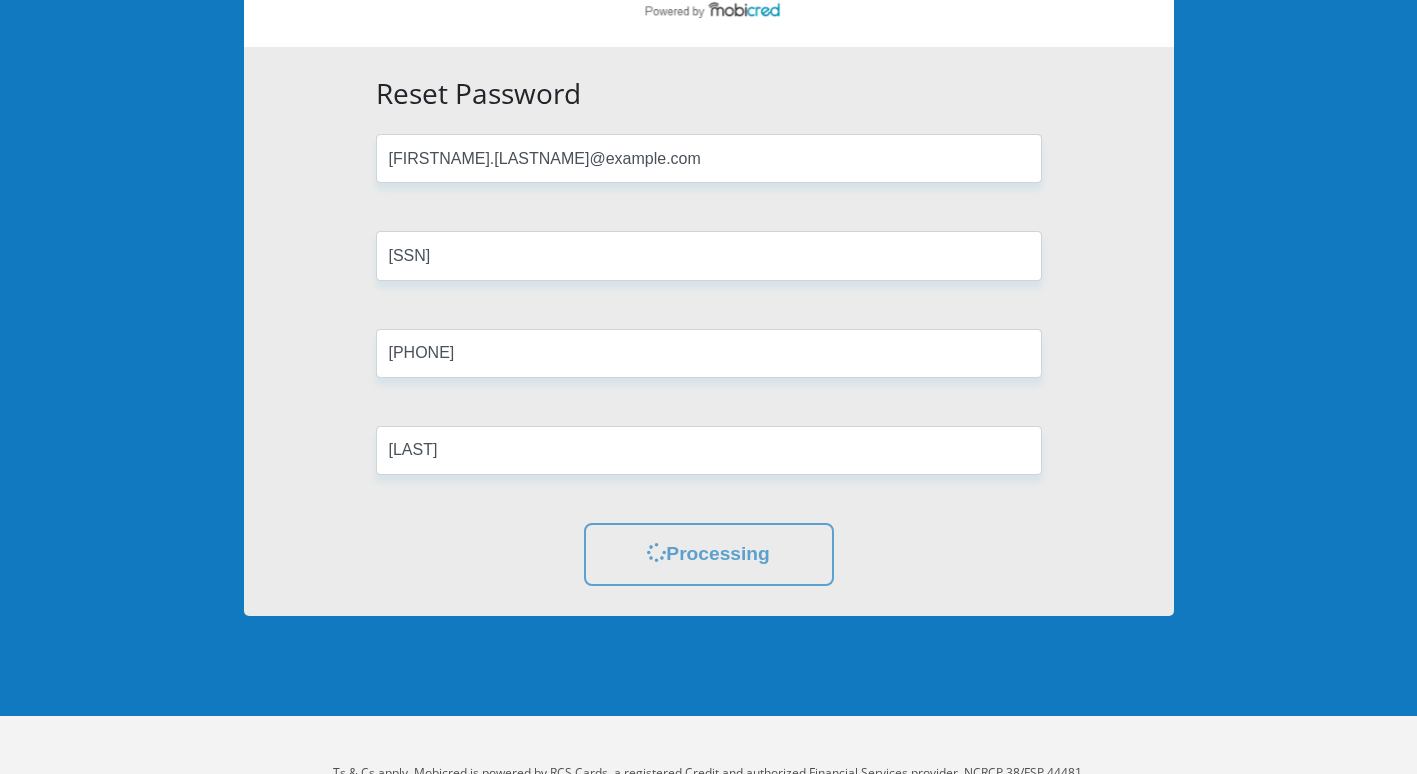 scroll, scrollTop: 0, scrollLeft: 0, axis: both 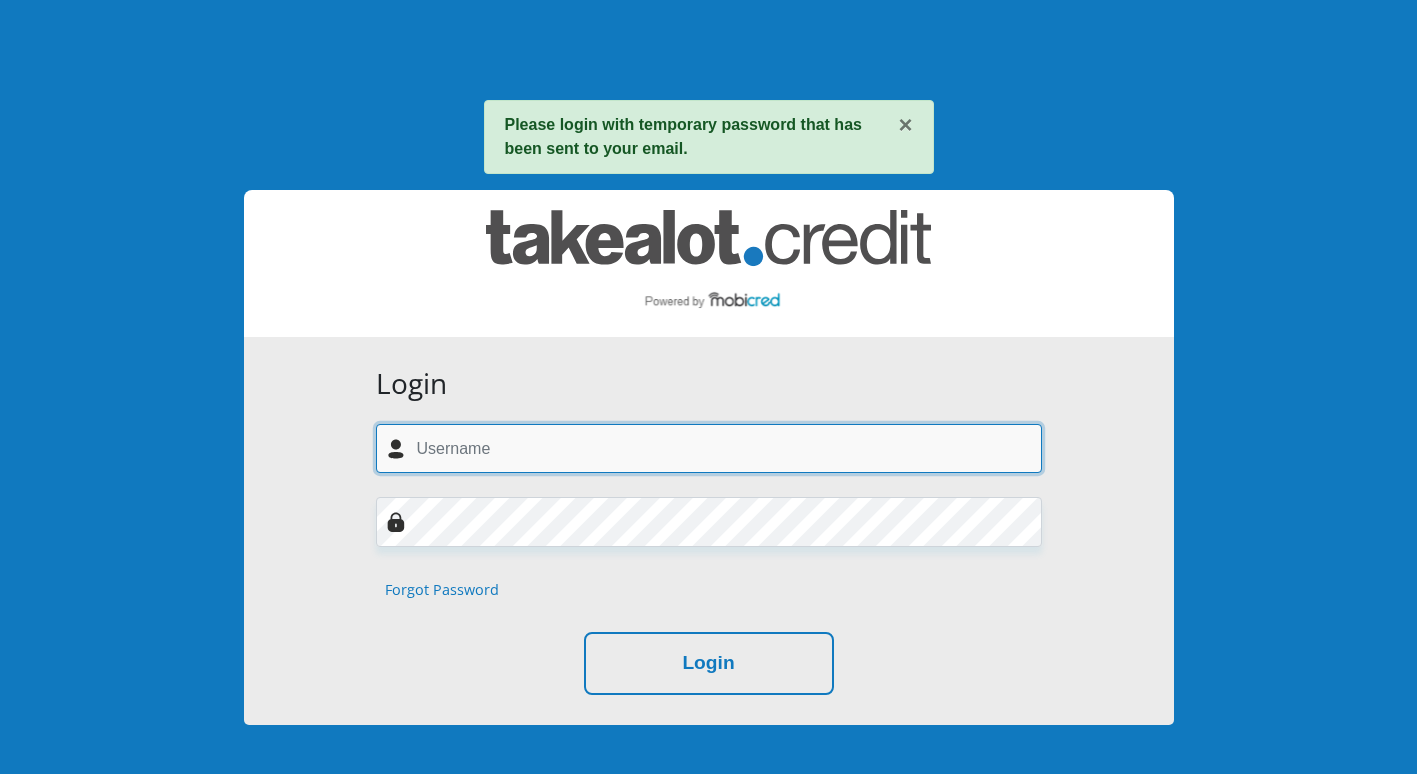 type on "anja.moller@transnet.net" 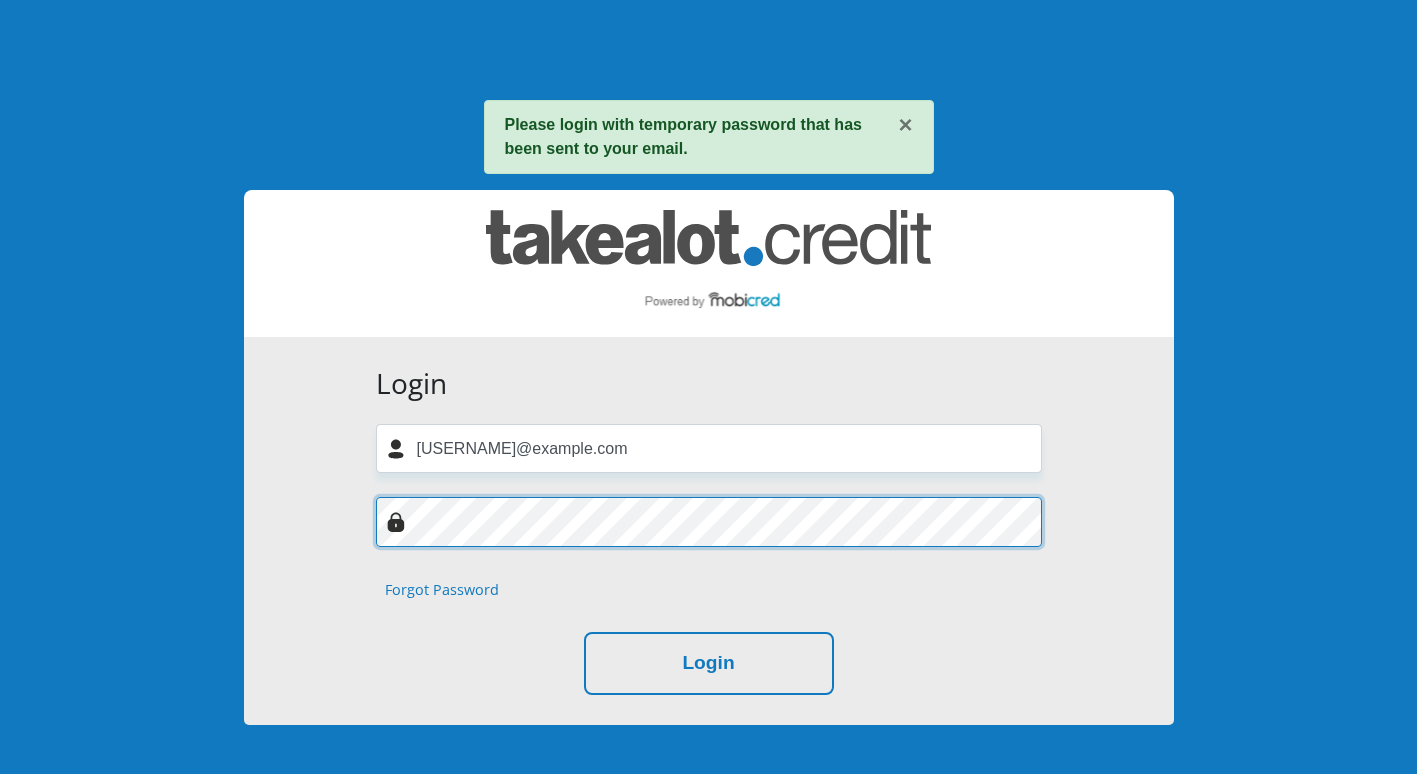 click at bounding box center [709, 521] 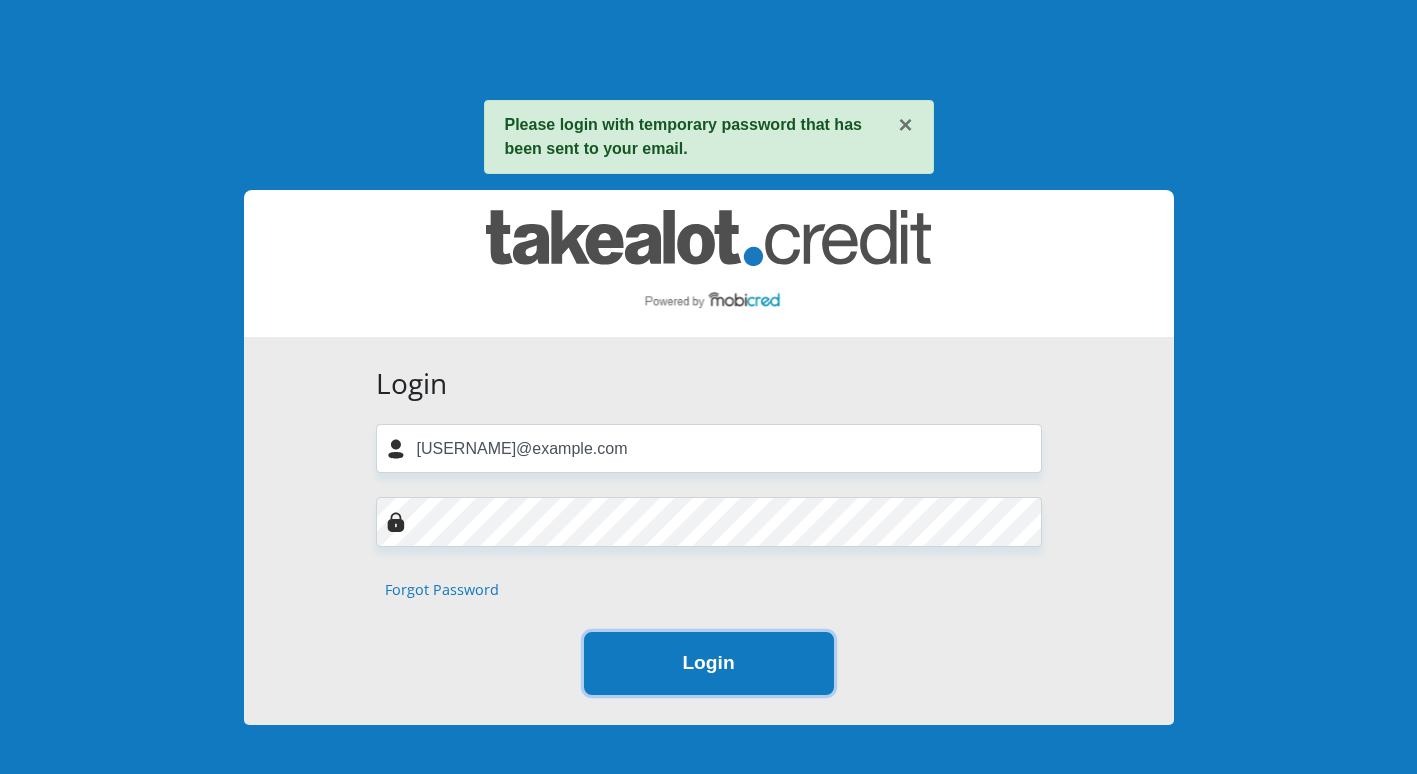 click on "Login" at bounding box center (709, 663) 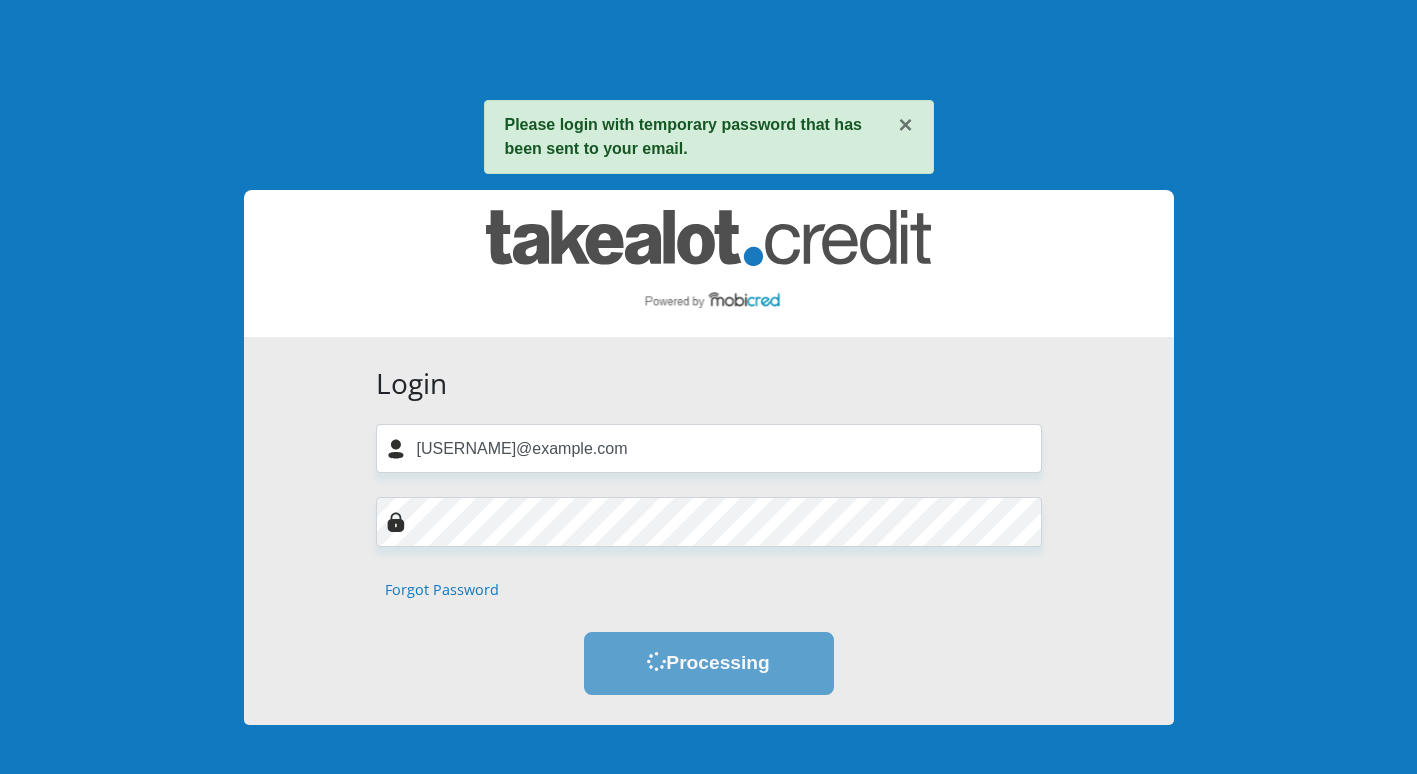 scroll, scrollTop: 0, scrollLeft: 0, axis: both 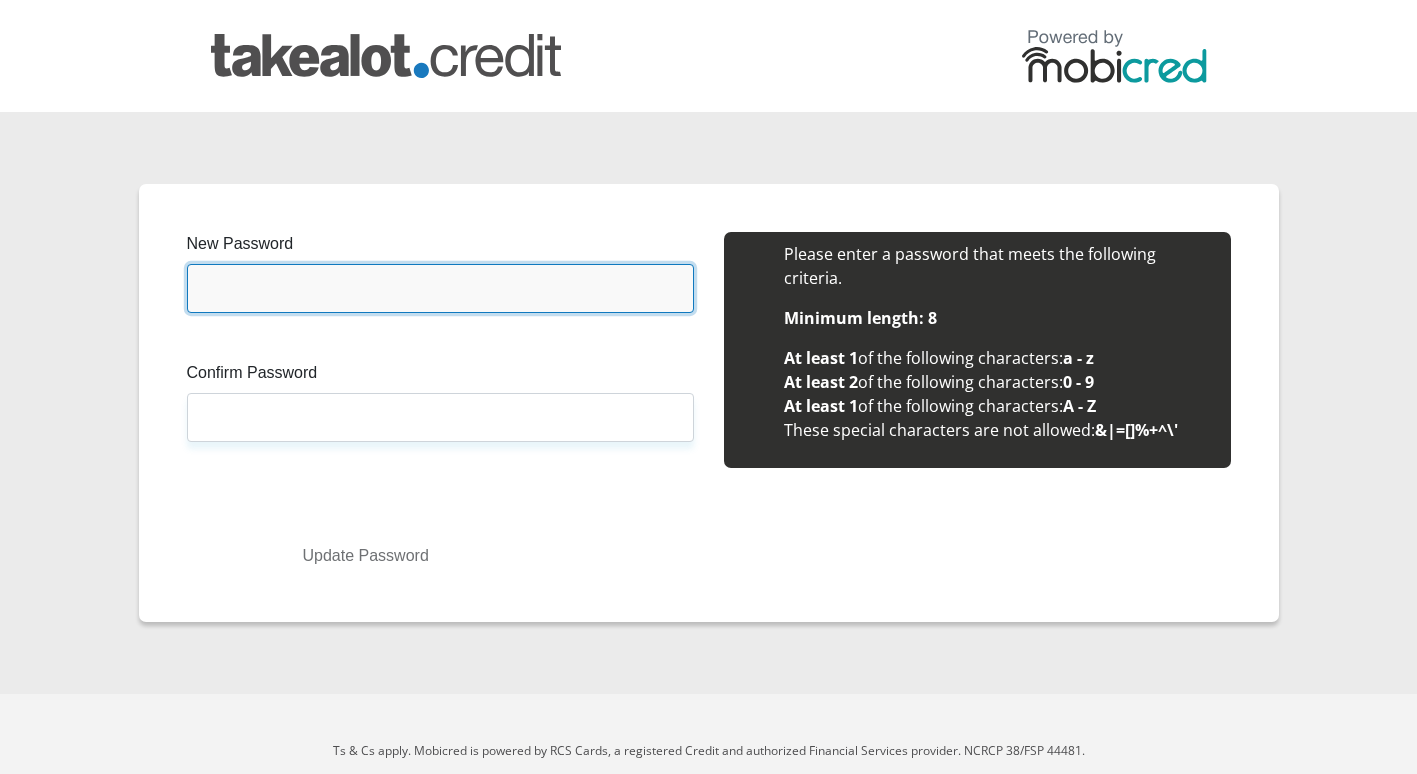 click on "New Password" at bounding box center [440, 288] 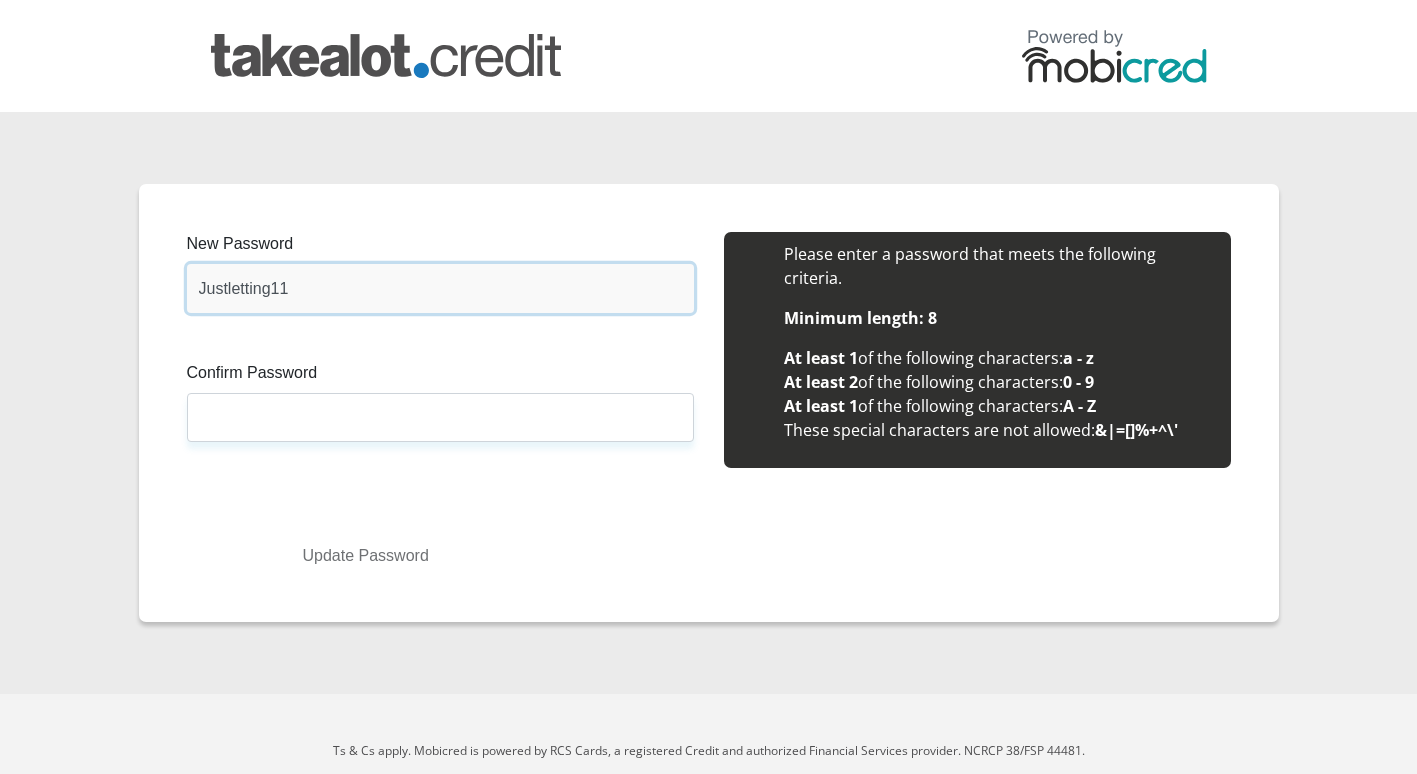 type on "Justletting11" 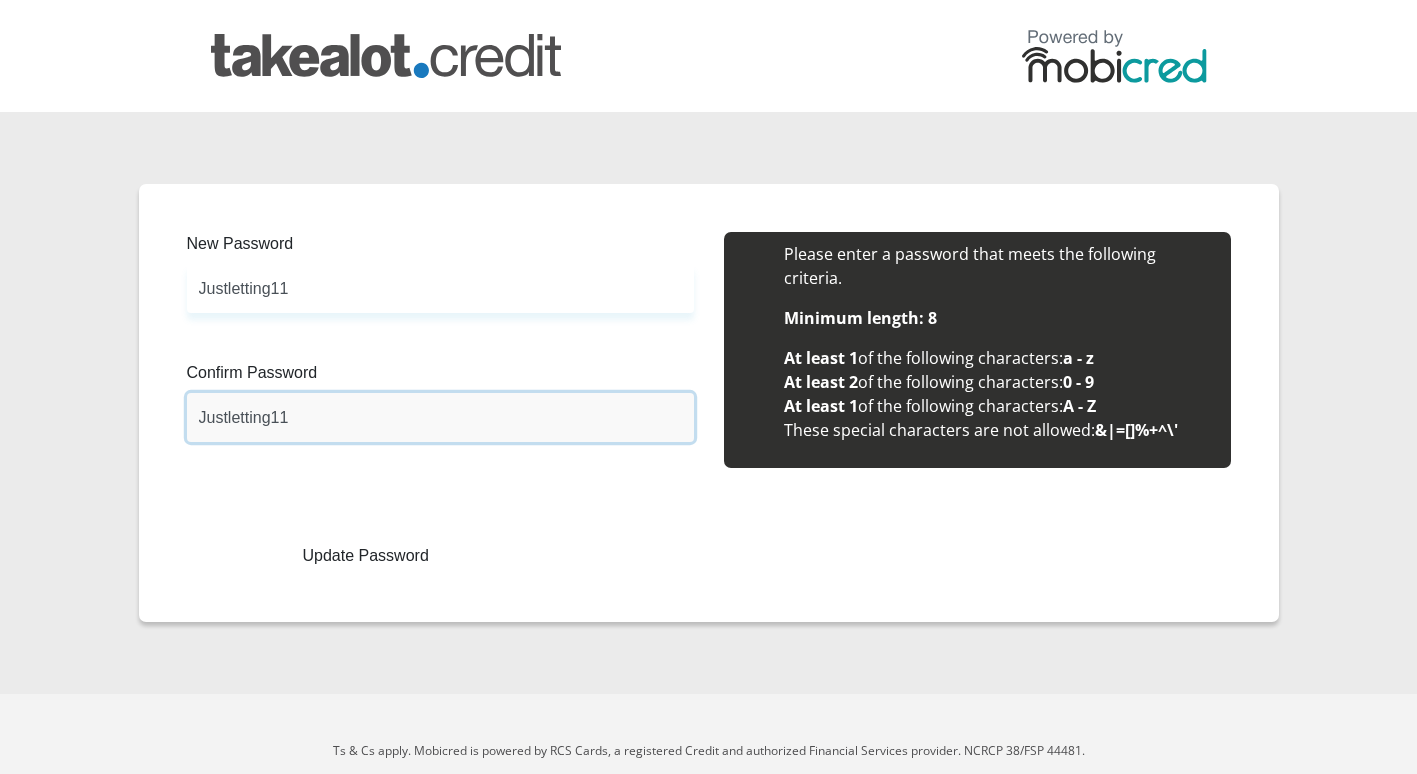 type on "Justletting11" 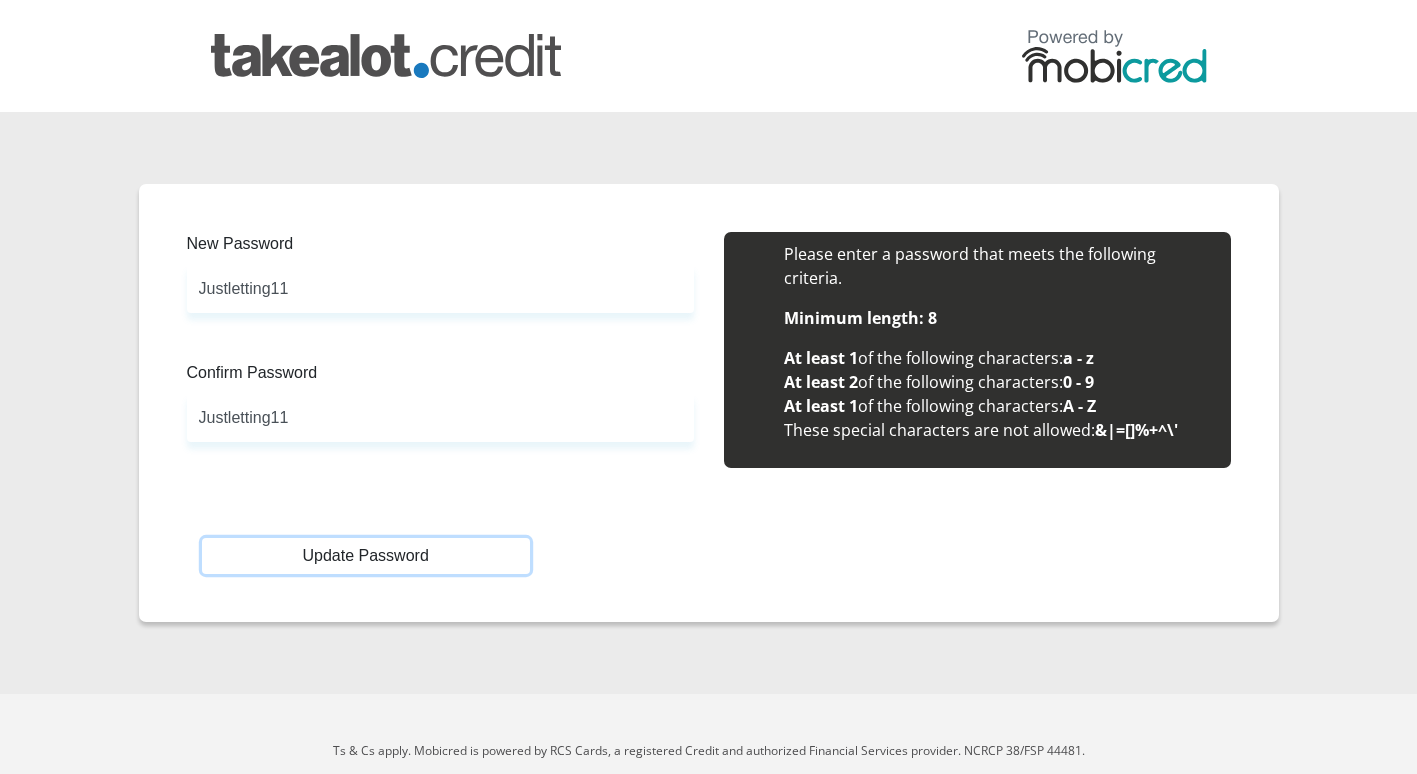 click on "Update Password" at bounding box center [366, 556] 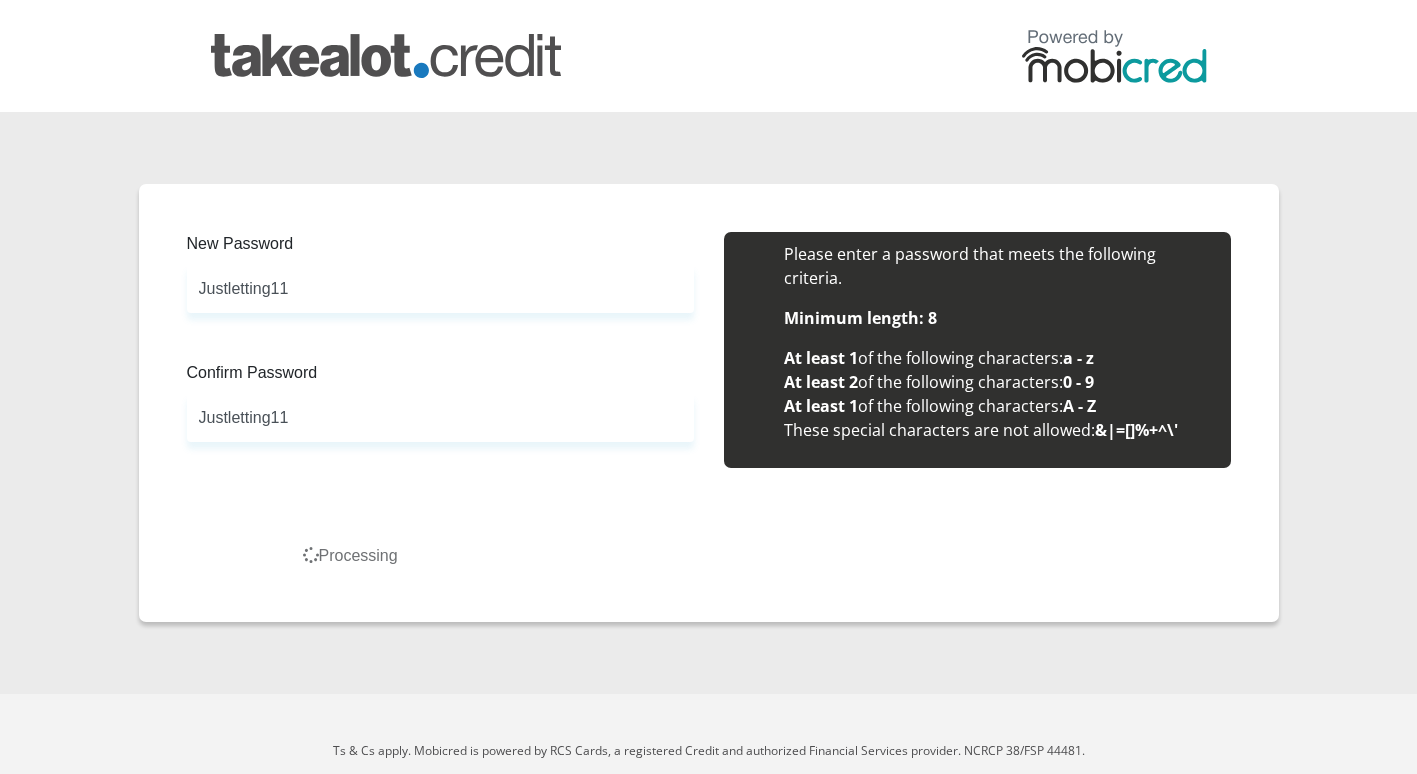 scroll, scrollTop: 0, scrollLeft: 0, axis: both 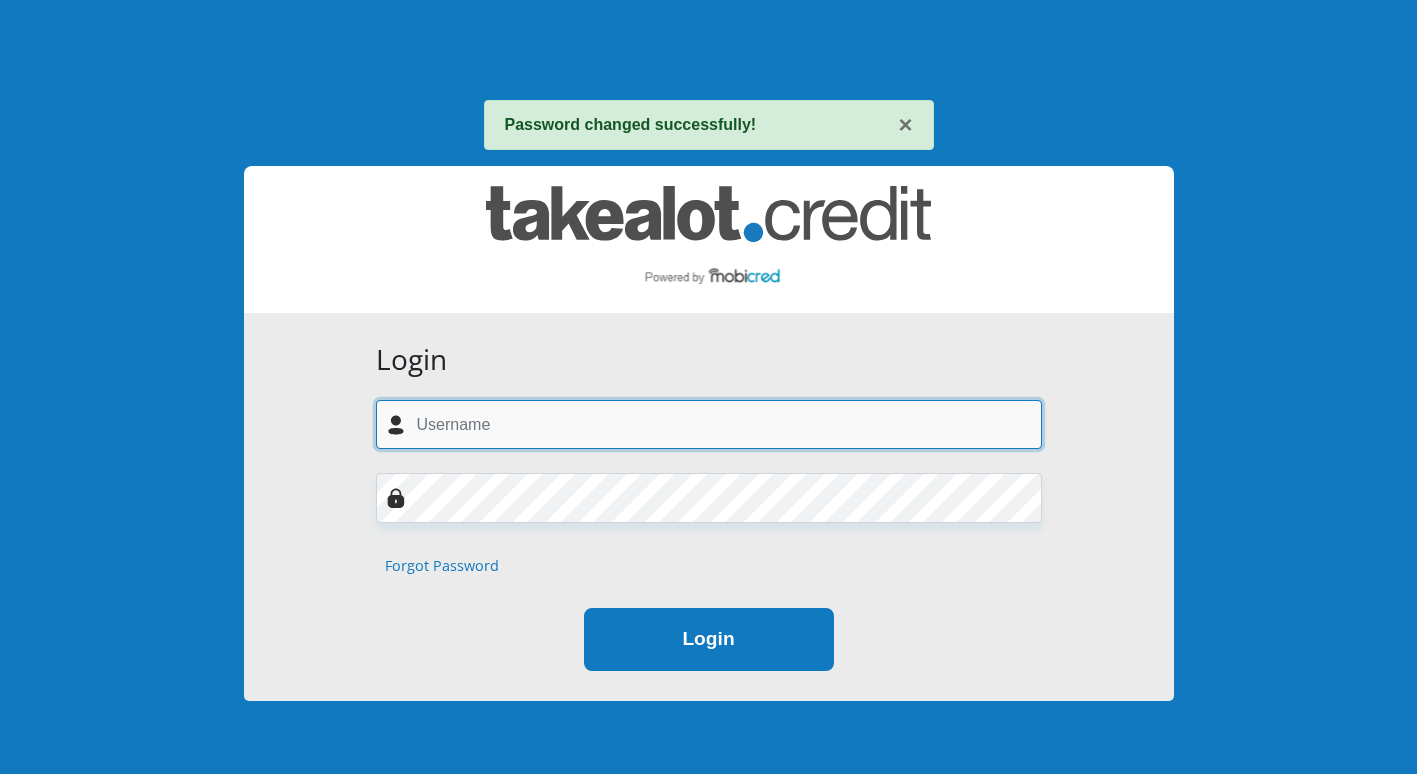 type on "[ANONYMIZED_EMAIL]" 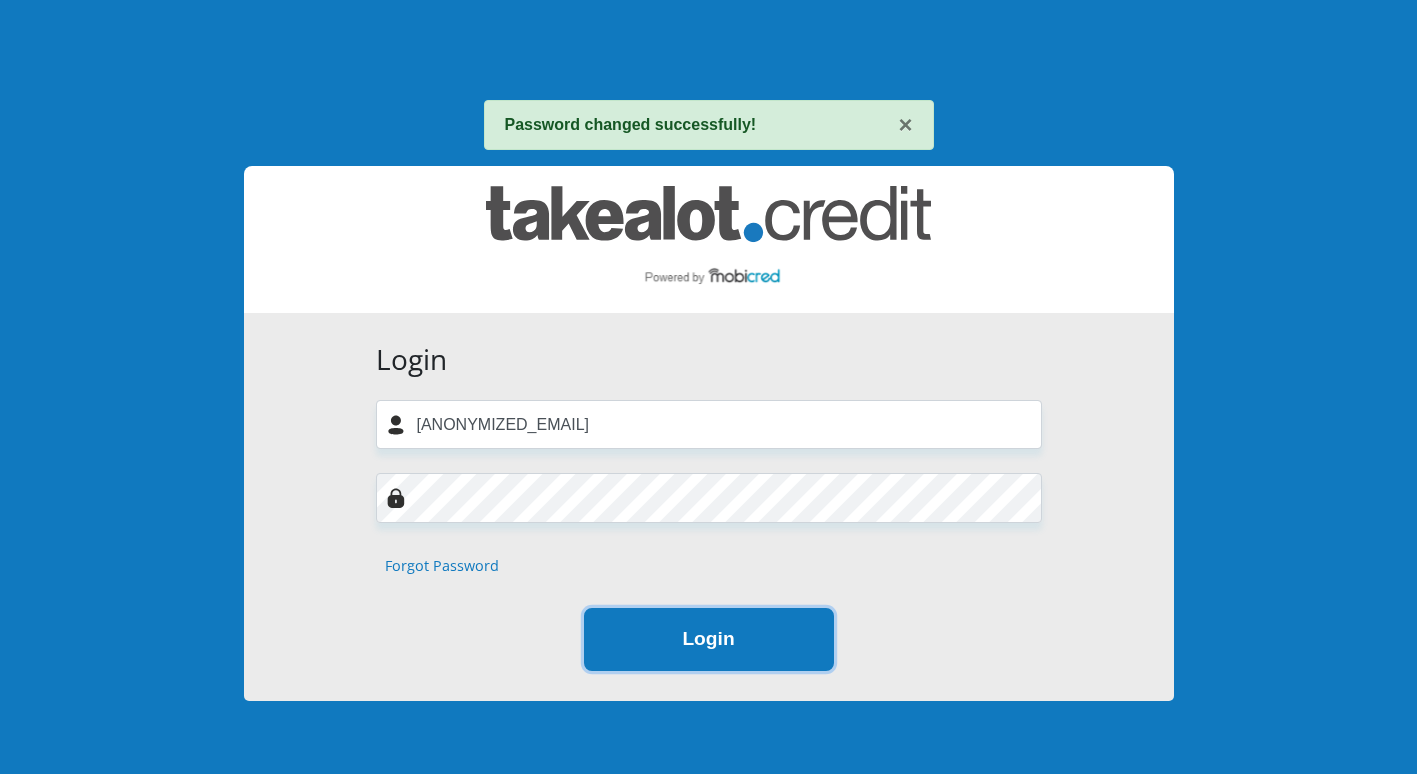 click on "Login" at bounding box center [709, 639] 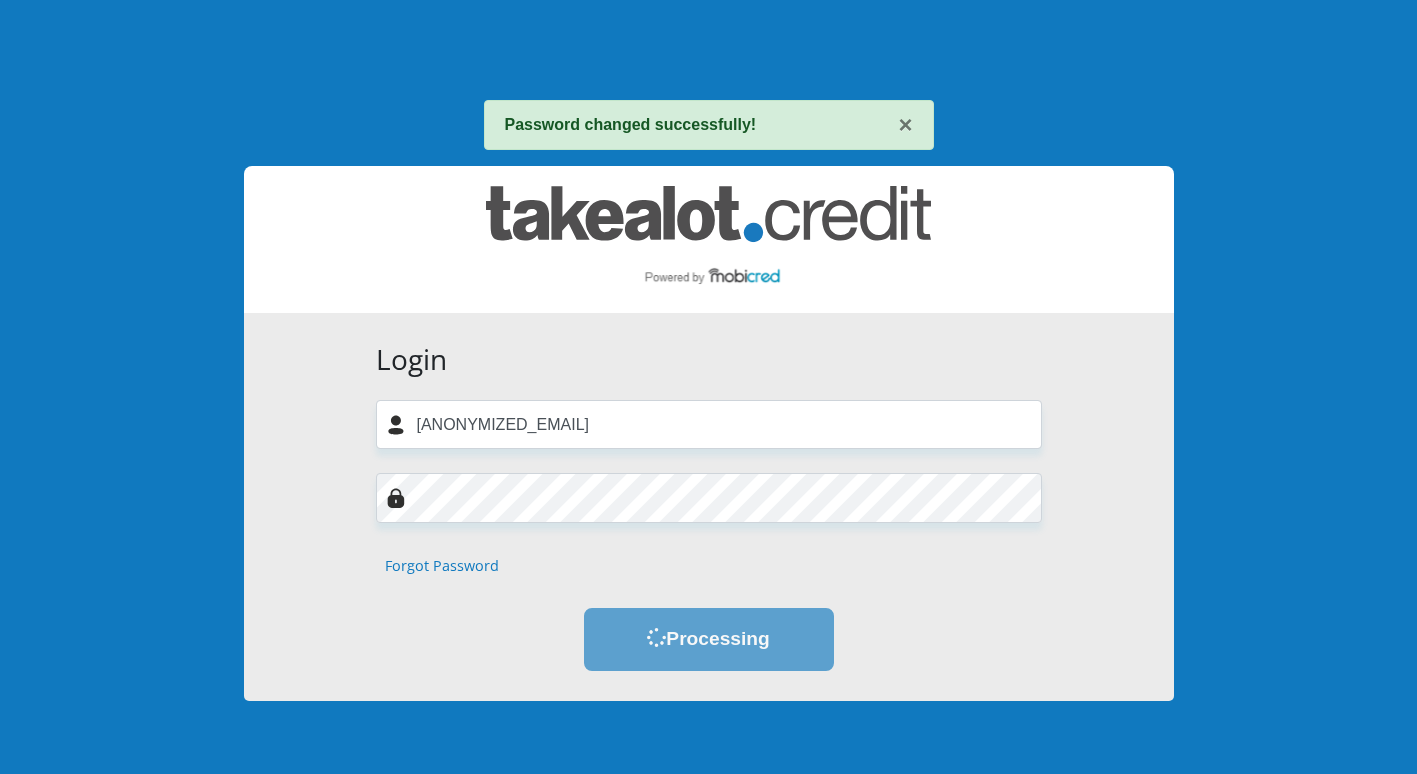 scroll, scrollTop: 0, scrollLeft: 0, axis: both 